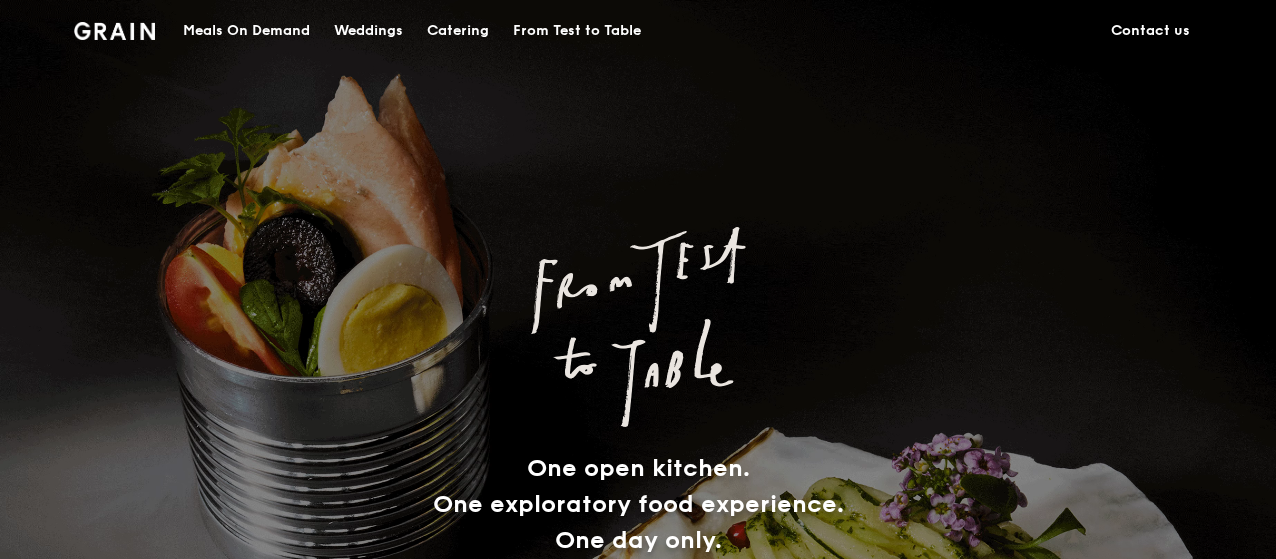 scroll, scrollTop: 0, scrollLeft: 0, axis: both 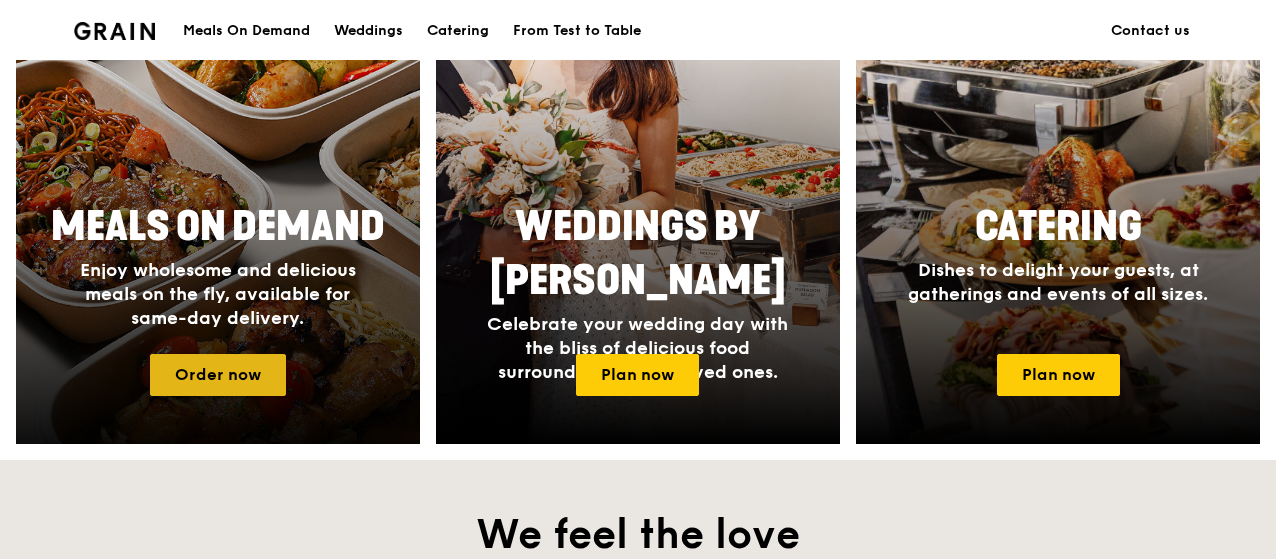 click on "Order now" at bounding box center [218, 375] 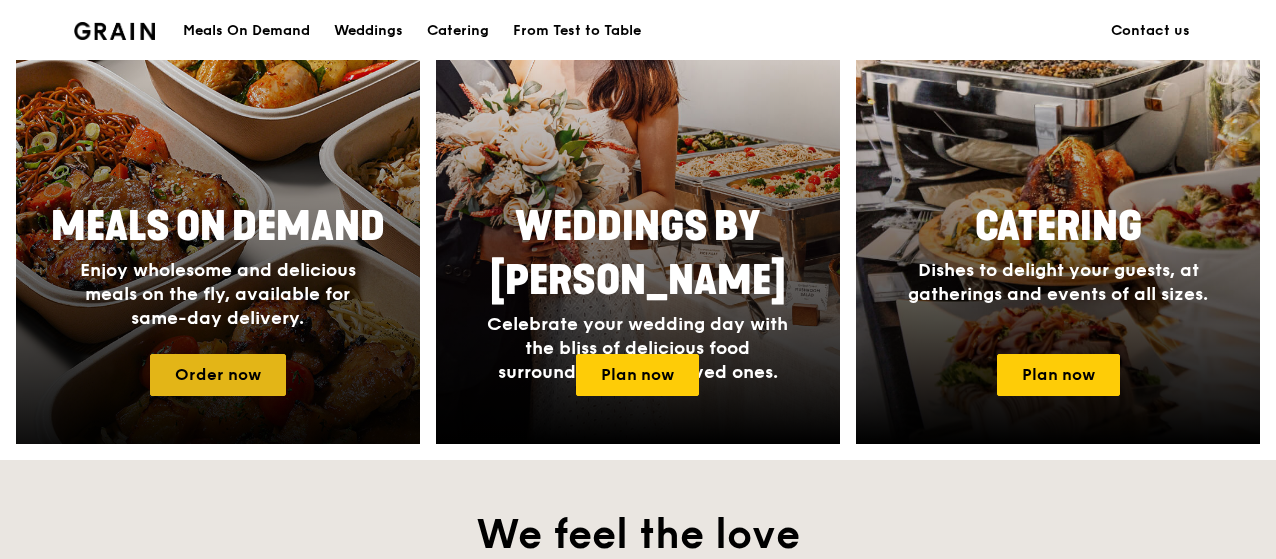 scroll, scrollTop: 0, scrollLeft: 0, axis: both 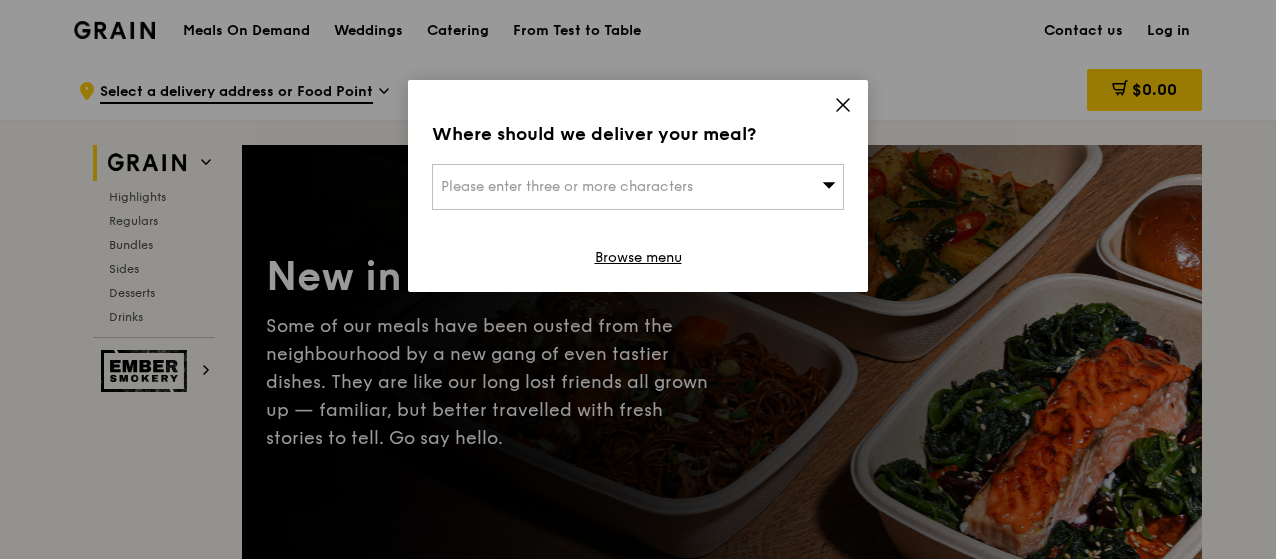 click on "Please enter three or more characters" at bounding box center [638, 187] 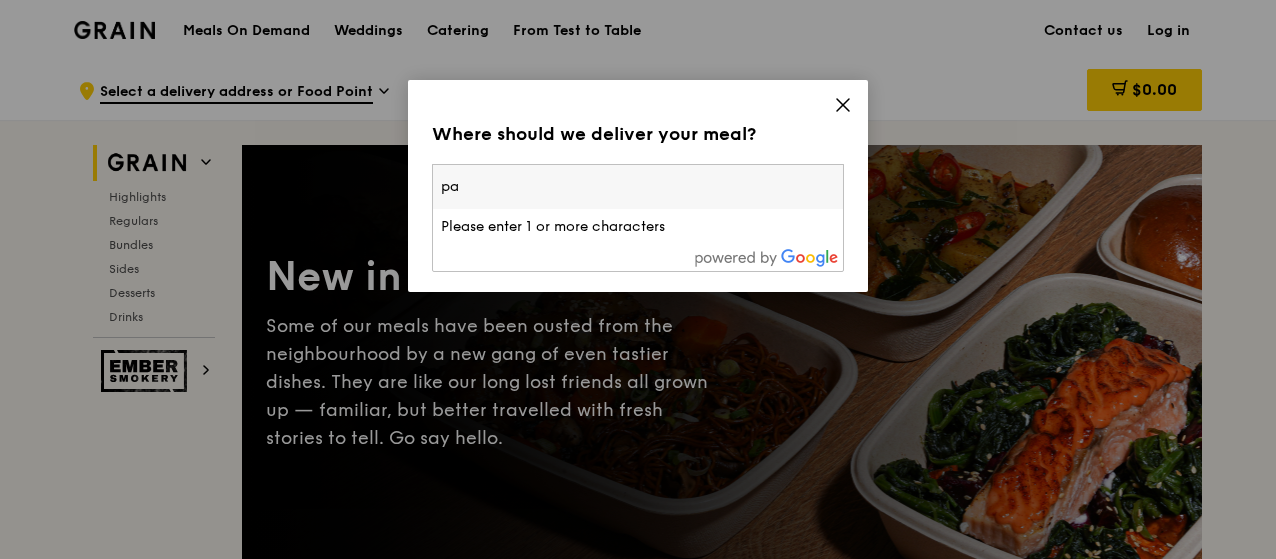 type on "p" 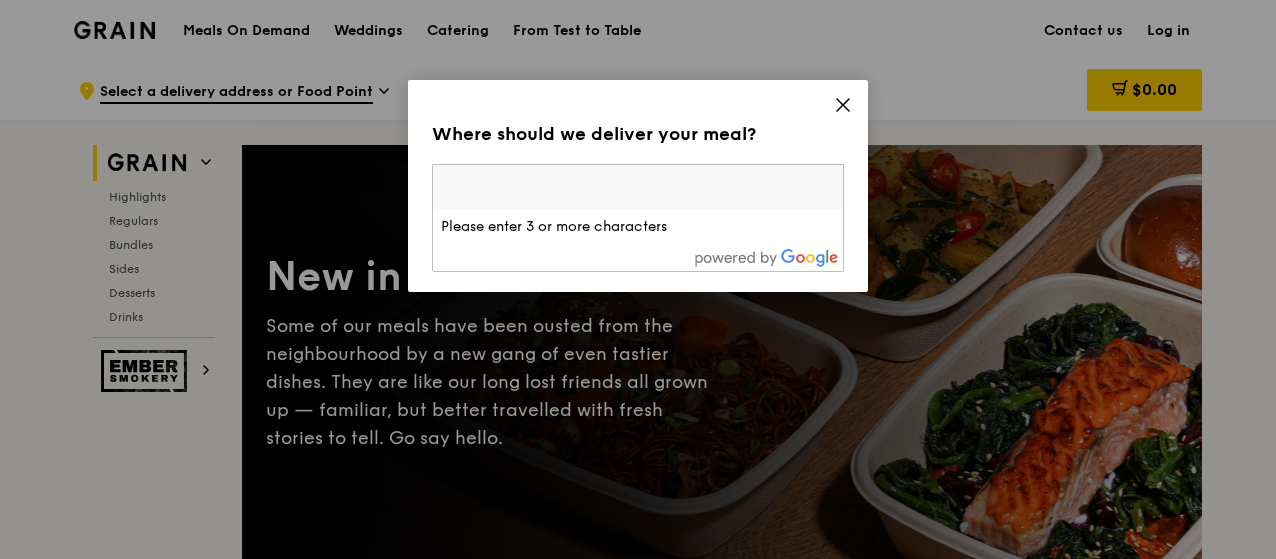 type on "5" 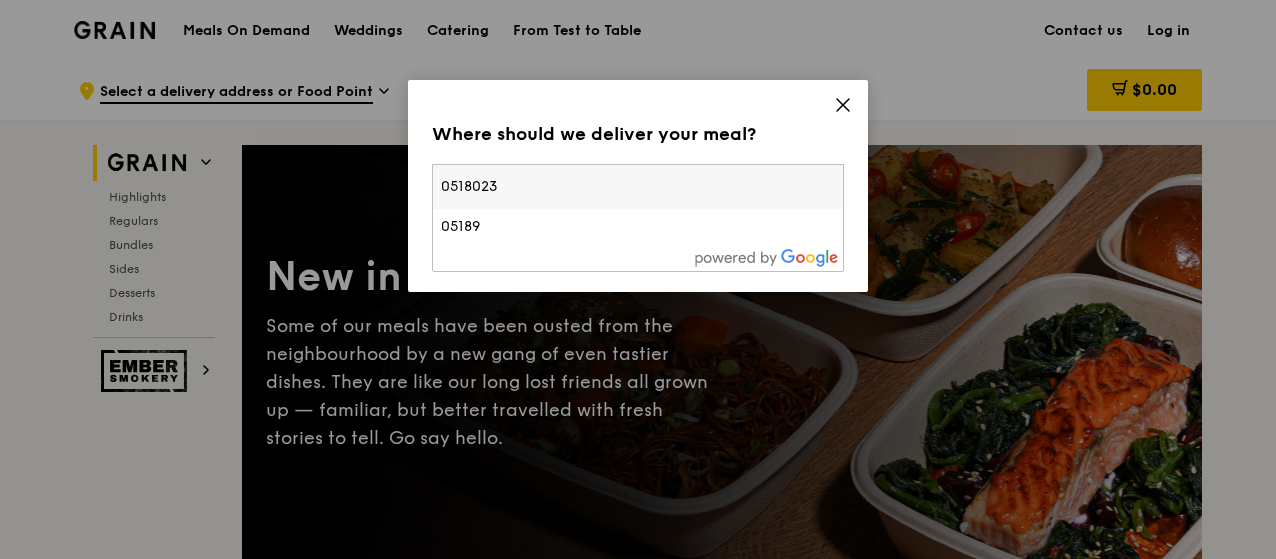 type on "0518023" 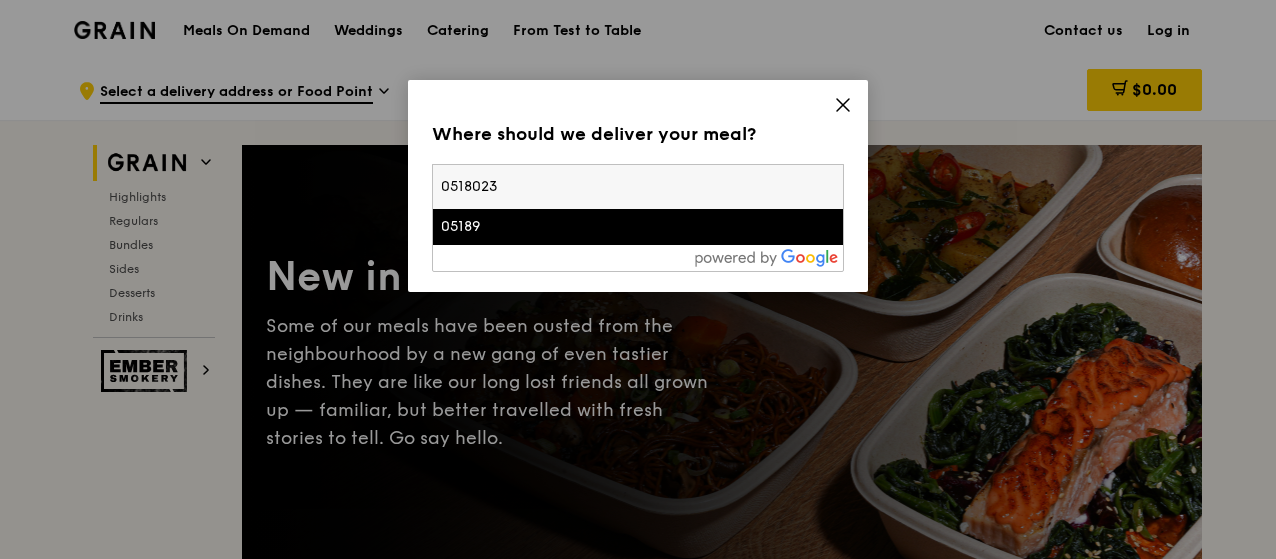 drag, startPoint x: 744, startPoint y: 209, endPoint x: 532, endPoint y: 187, distance: 213.13846 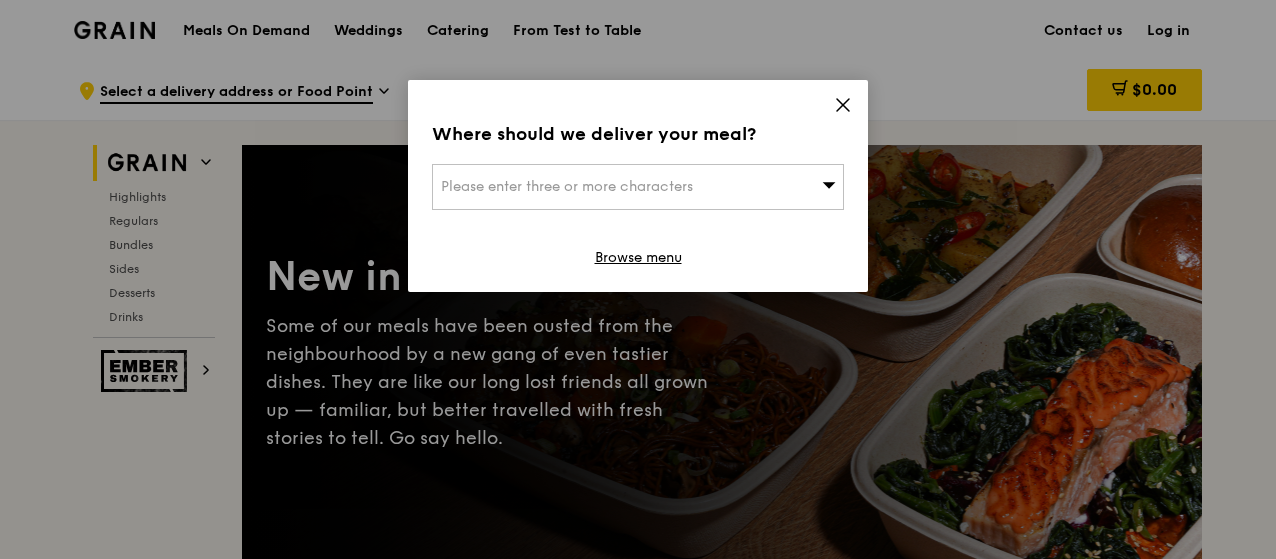 click on "Please enter three or more characters" at bounding box center (638, 187) 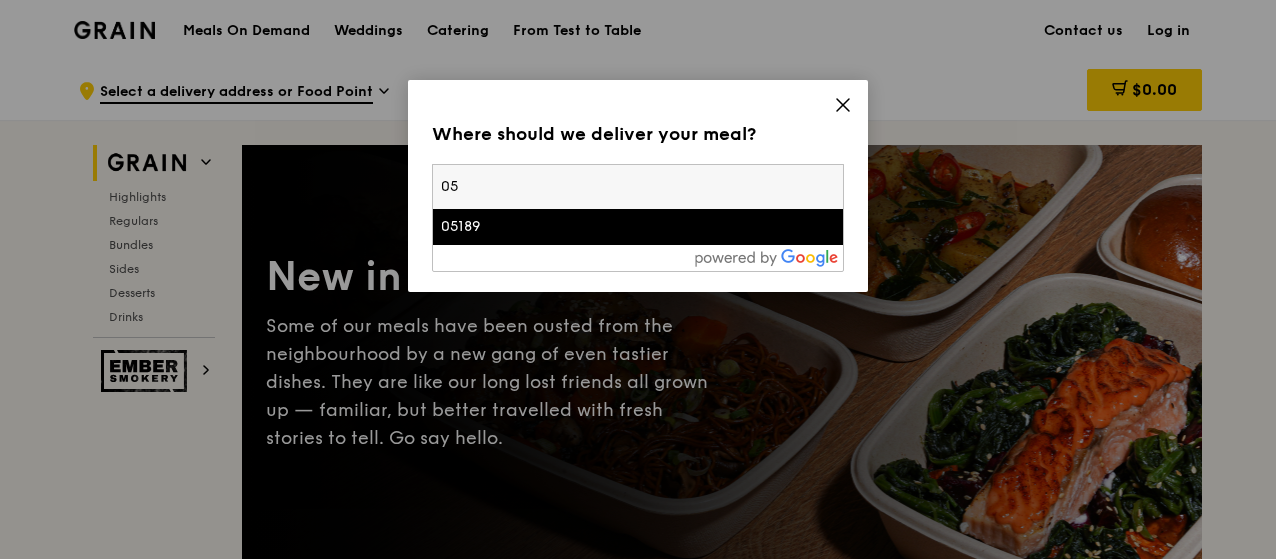 type on "0" 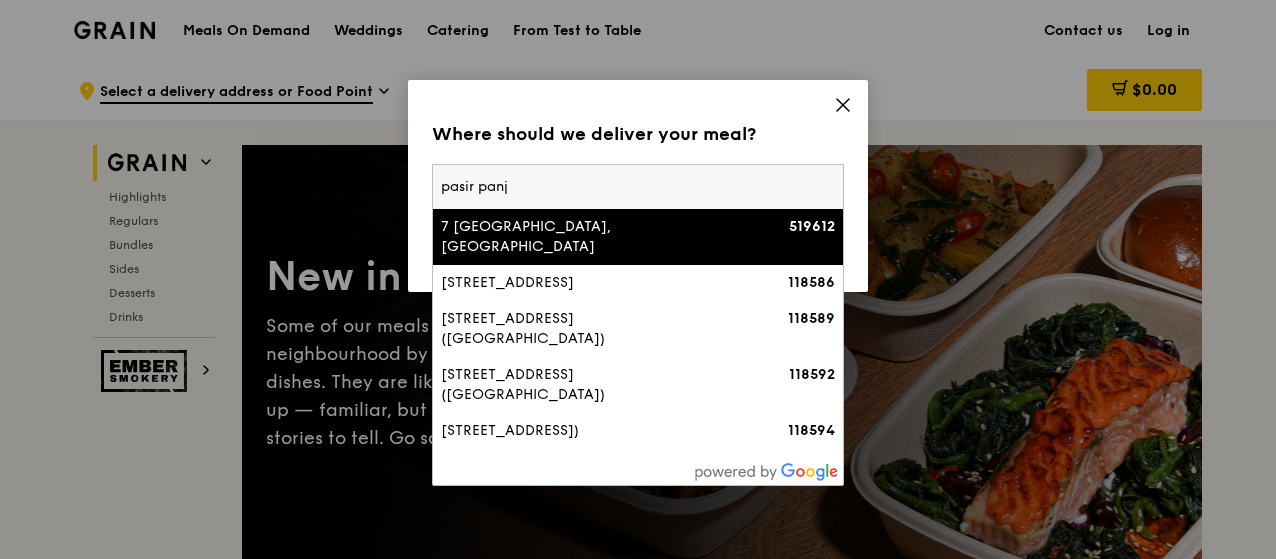 type on "pasir panja" 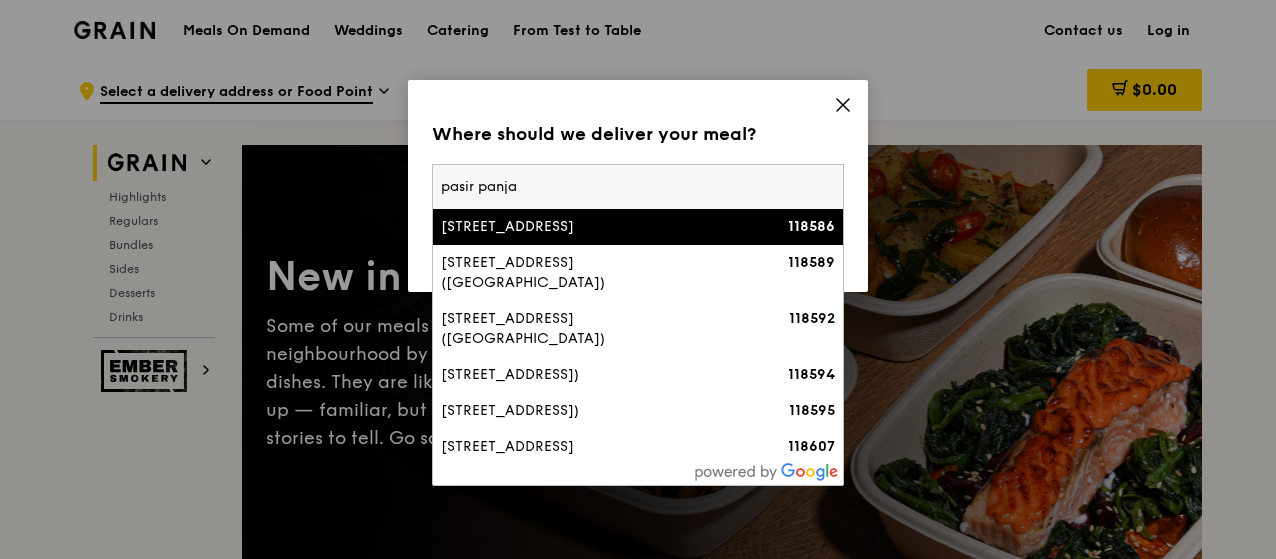 drag, startPoint x: 530, startPoint y: 191, endPoint x: 415, endPoint y: 183, distance: 115.27792 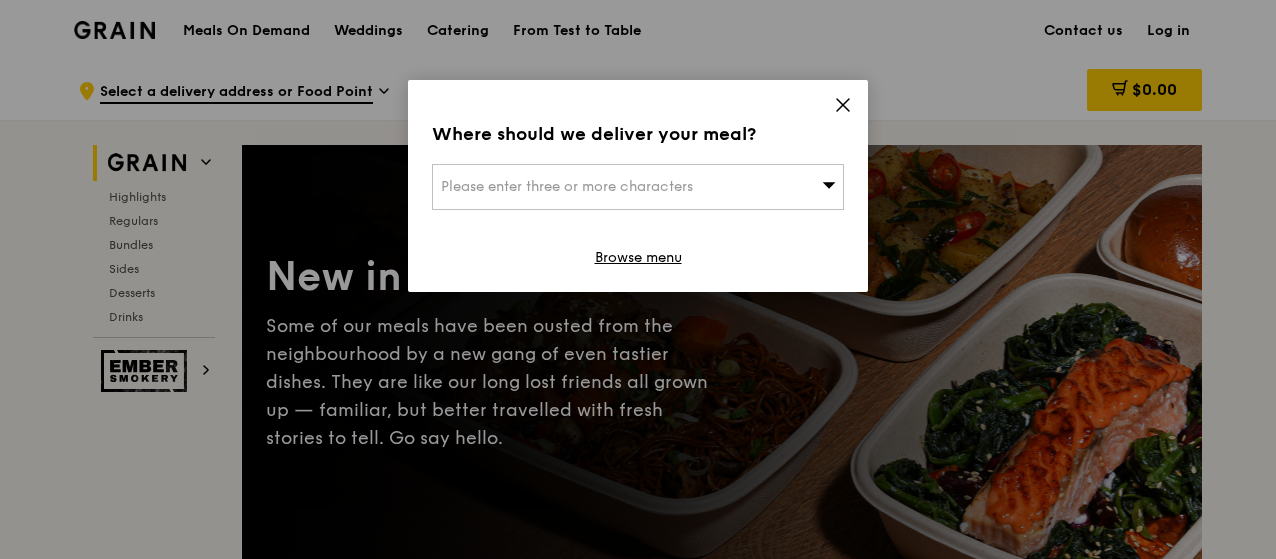 click on "Please enter three or more characters" at bounding box center (638, 187) 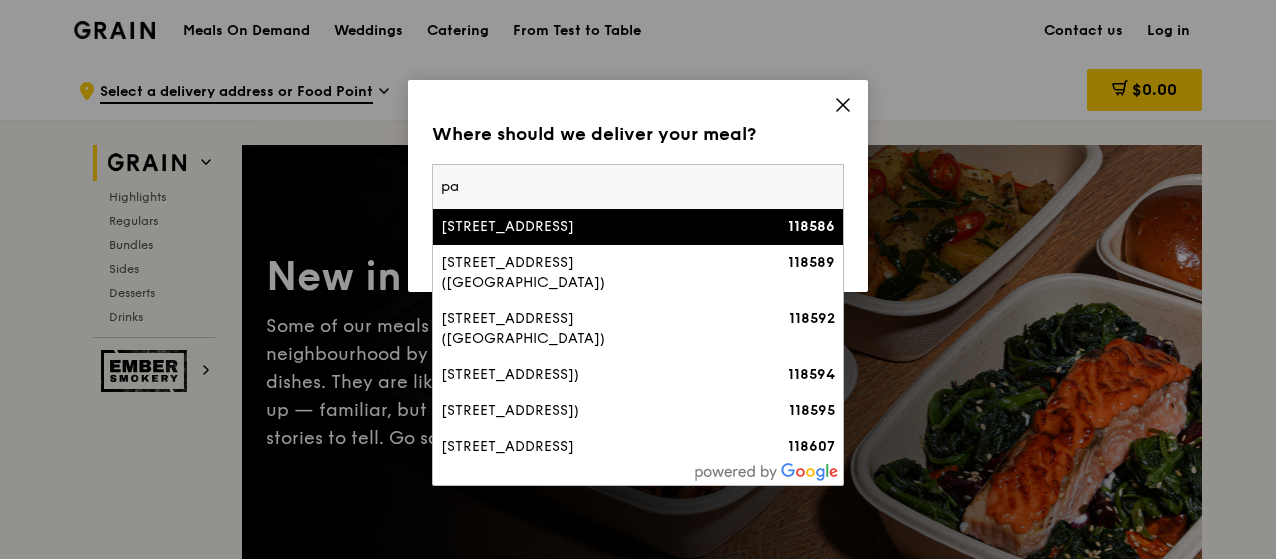 type on "p" 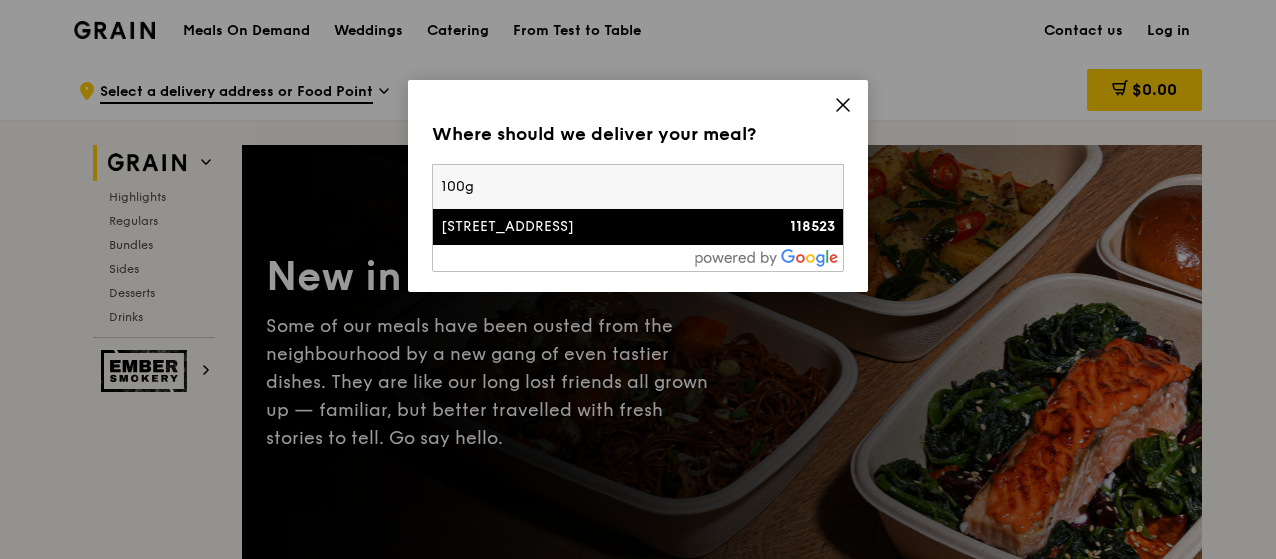 type on "100g" 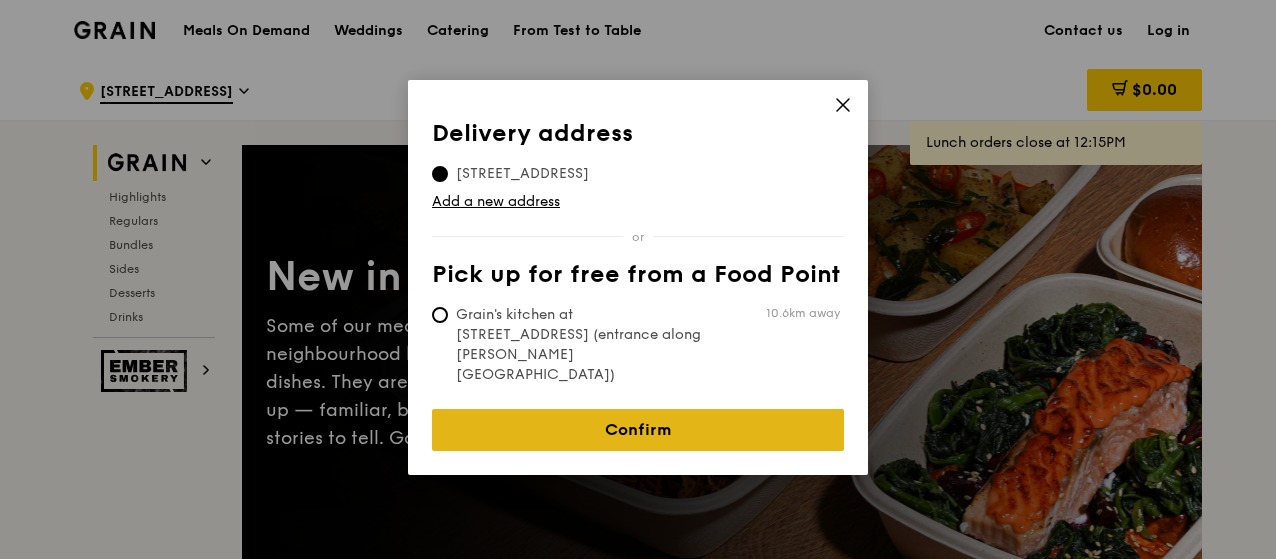 click on "Confirm" at bounding box center (638, 430) 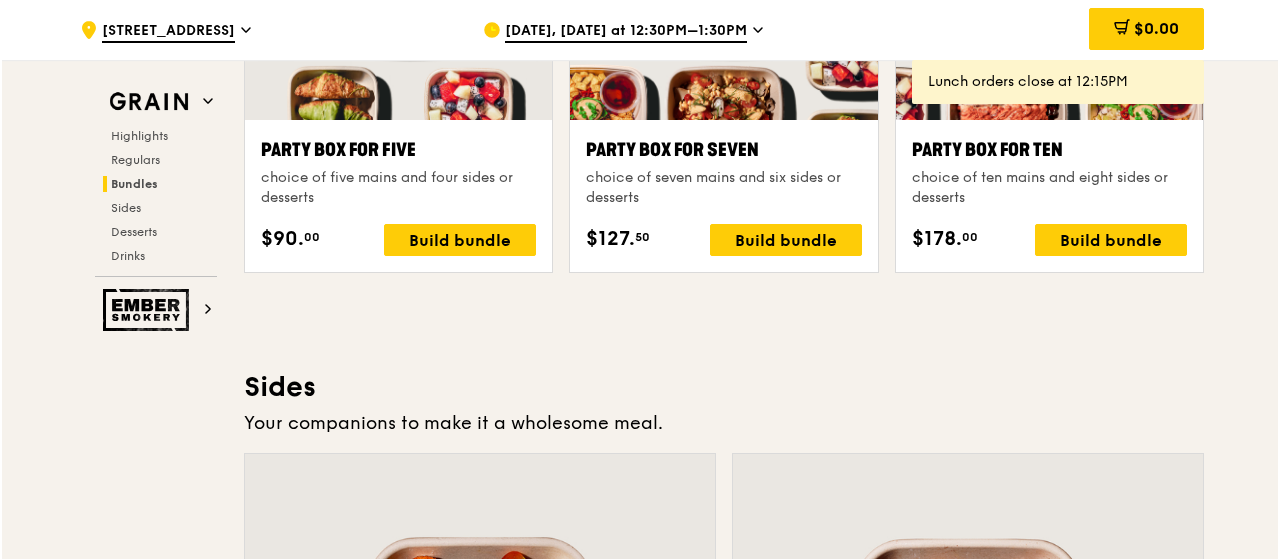 scroll, scrollTop: 4100, scrollLeft: 0, axis: vertical 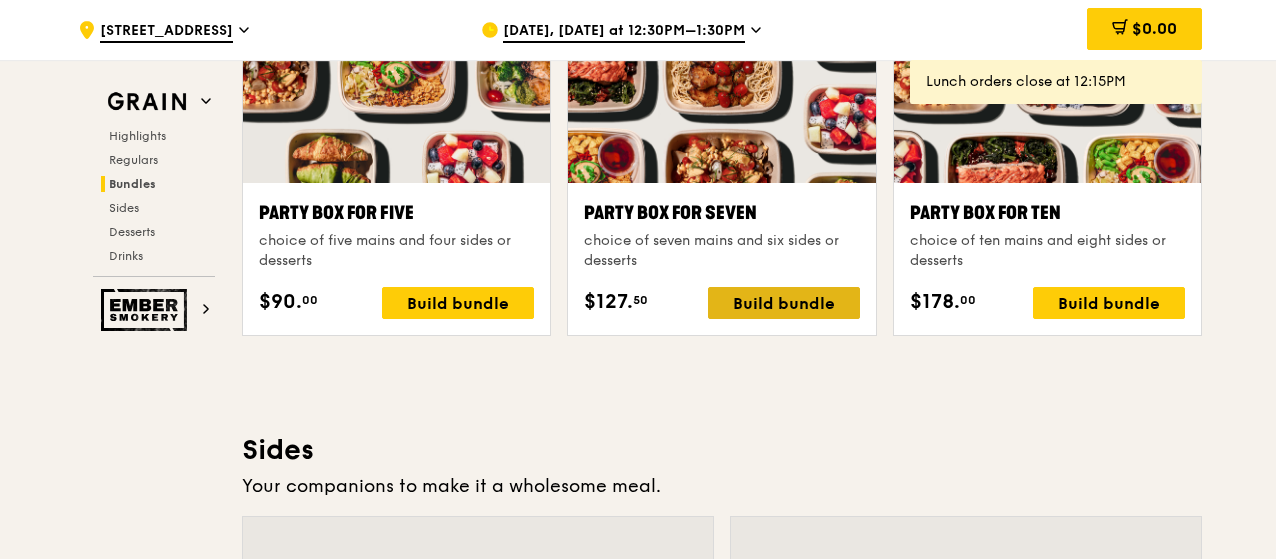 click on "Build bundle" at bounding box center [784, 303] 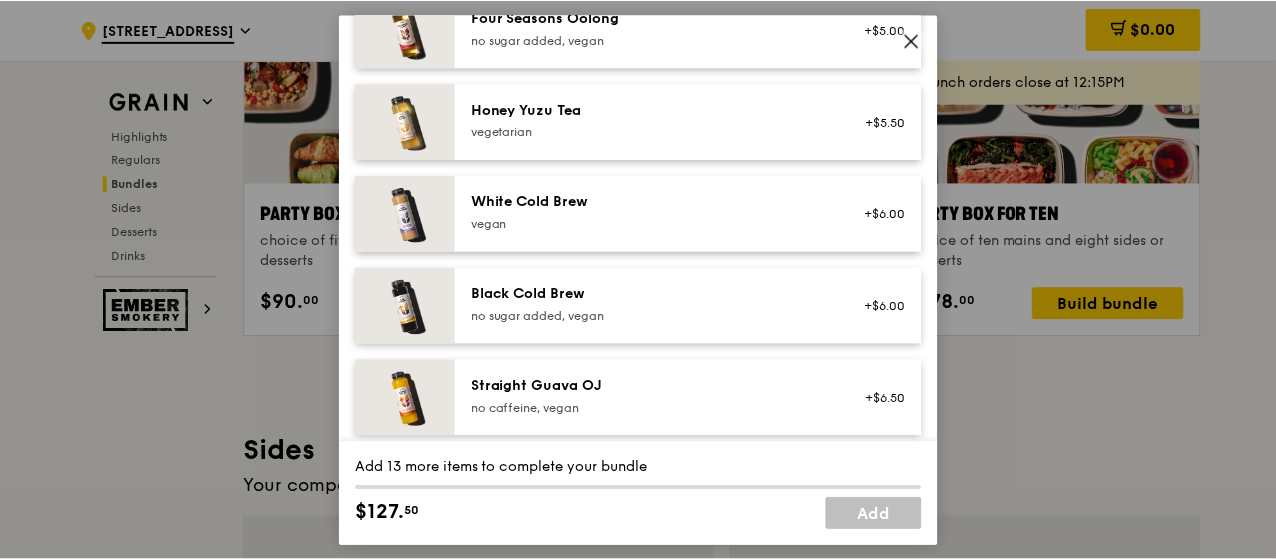 scroll, scrollTop: 1900, scrollLeft: 0, axis: vertical 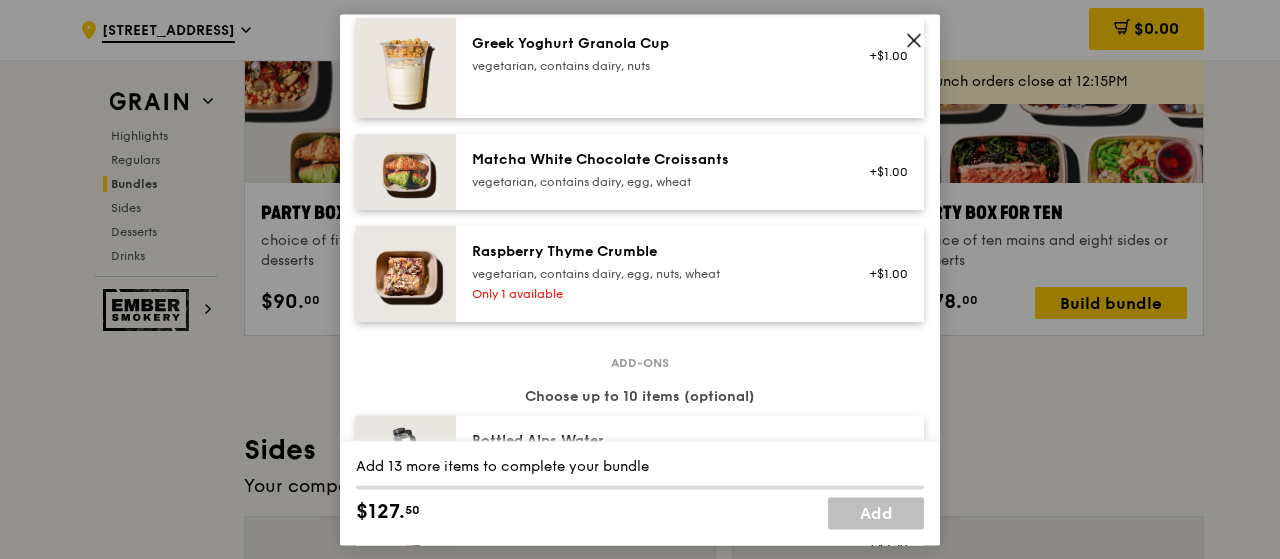 click 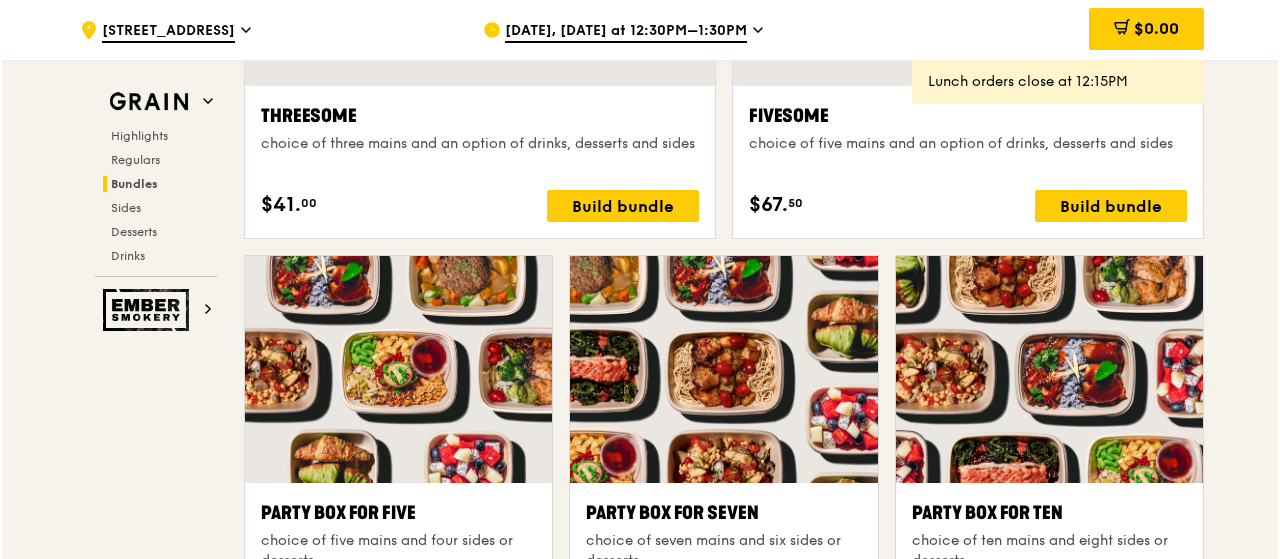 scroll, scrollTop: 4000, scrollLeft: 0, axis: vertical 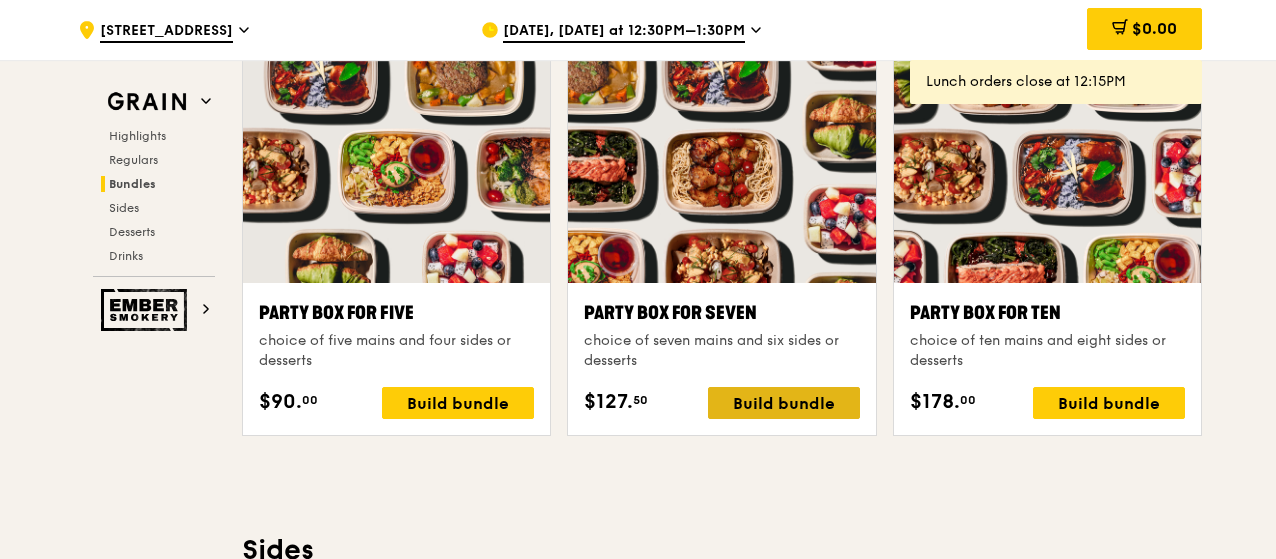 click on "Build bundle" at bounding box center [784, 403] 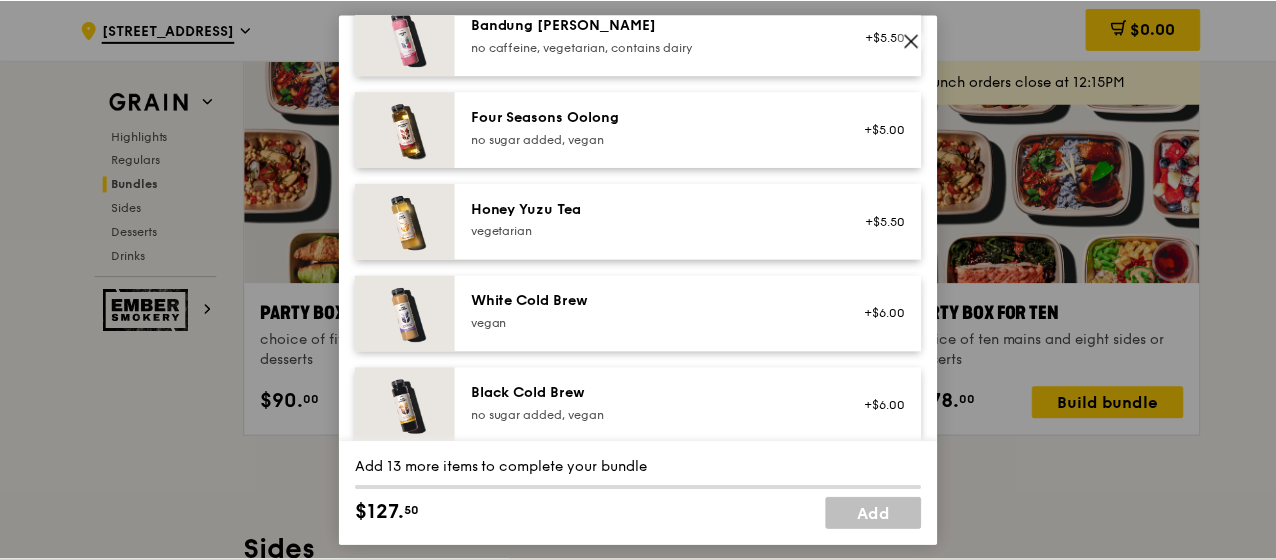 scroll, scrollTop: 2700, scrollLeft: 0, axis: vertical 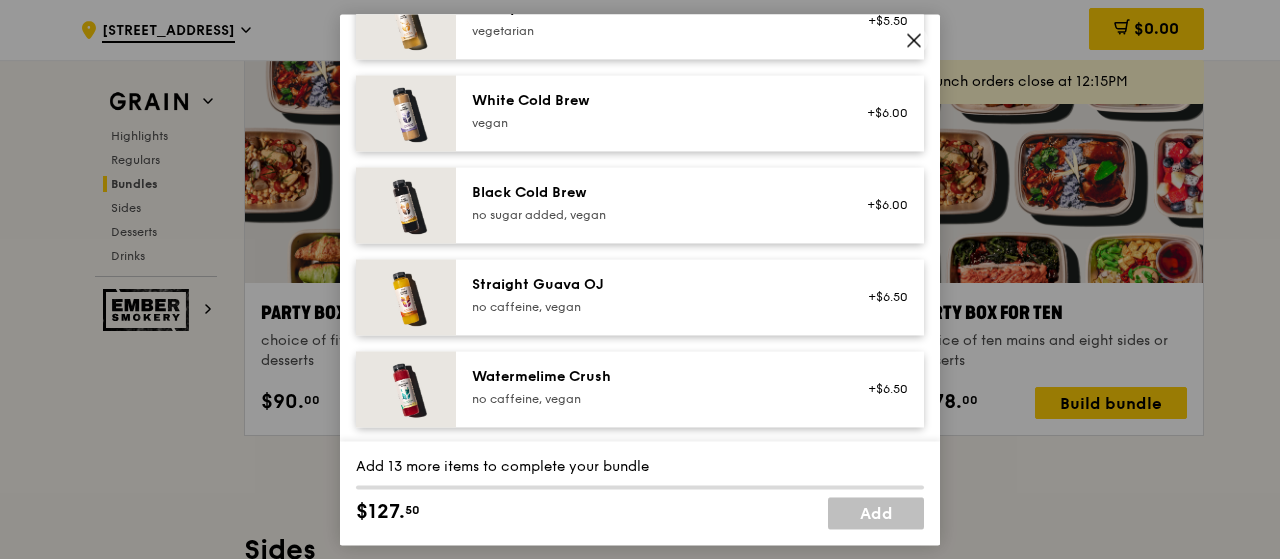 click on "Mains
Choose 7 items (0/7)
Grain's [PERSON_NAME] Chicken Stew (and buns)
spicy, contains allium, dairy, egg, soy, wheat
Only 4 available
Tuscan Garlic Cream White Fish
pescatarian, contains allium, dairy, soy
+$0.50
Thai Fiesta Salad
low carb, vegan, spicy
+$0.50
Basil Thunder Tea Rice
vegetarian, contains allium, barley, egg, nuts, soy, wheat
Only 4 available
Grilled Farm Fresh Chicken
high protein, contains allium, dairy, nuts, soy
Honey Duo Mustard Chicken
high protein, contains allium, soy, wheat
Only 1 available
+$0.50
Ayam [GEOGRAPHIC_DATA]
high protein, spicy, contains allium, shellfish, soy, wheat
+$0.50
Mentai Mayonnaise Aburi Salmon
pescatarian, contains egg, soy, wheat
[GEOGRAPHIC_DATA]" at bounding box center (640, -1020) 